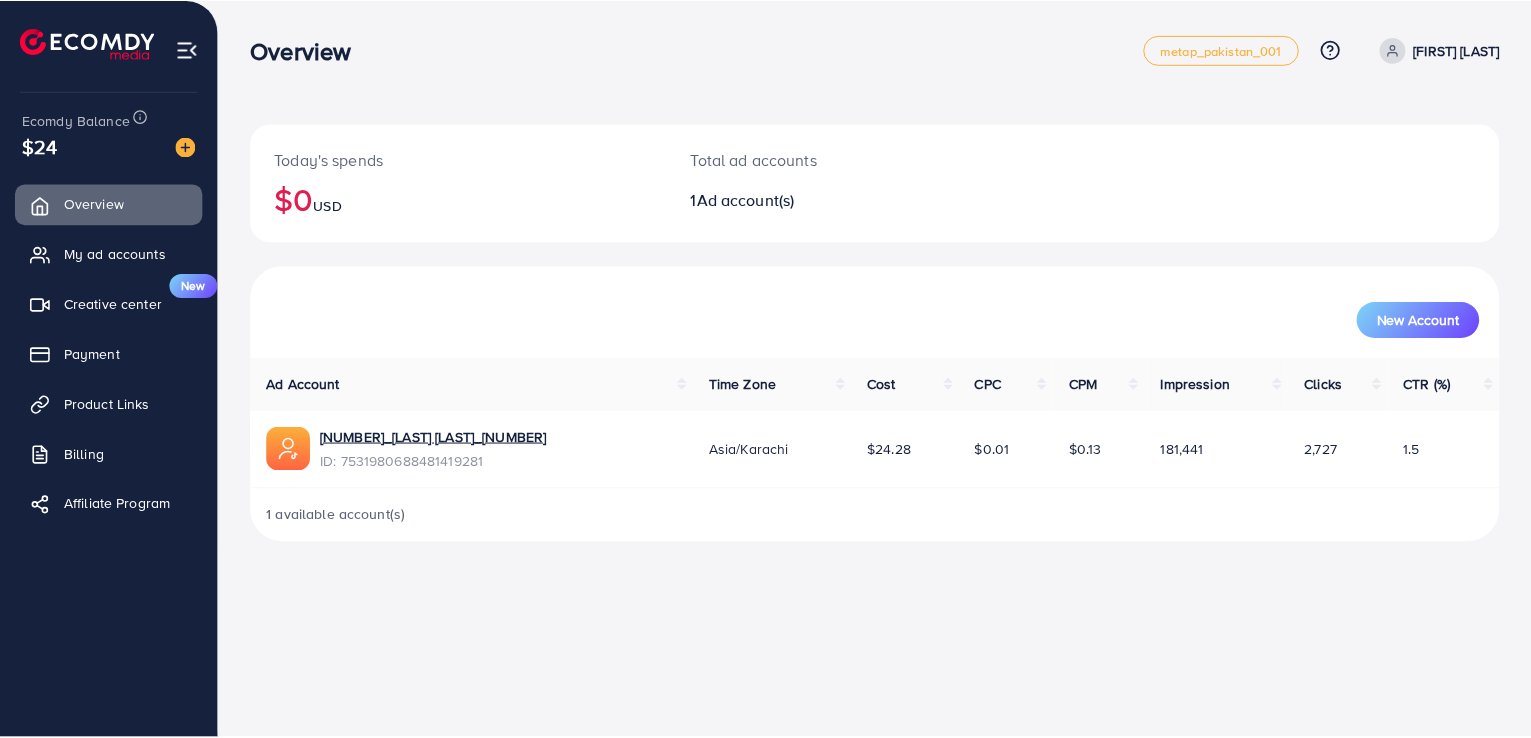 scroll, scrollTop: 0, scrollLeft: 0, axis: both 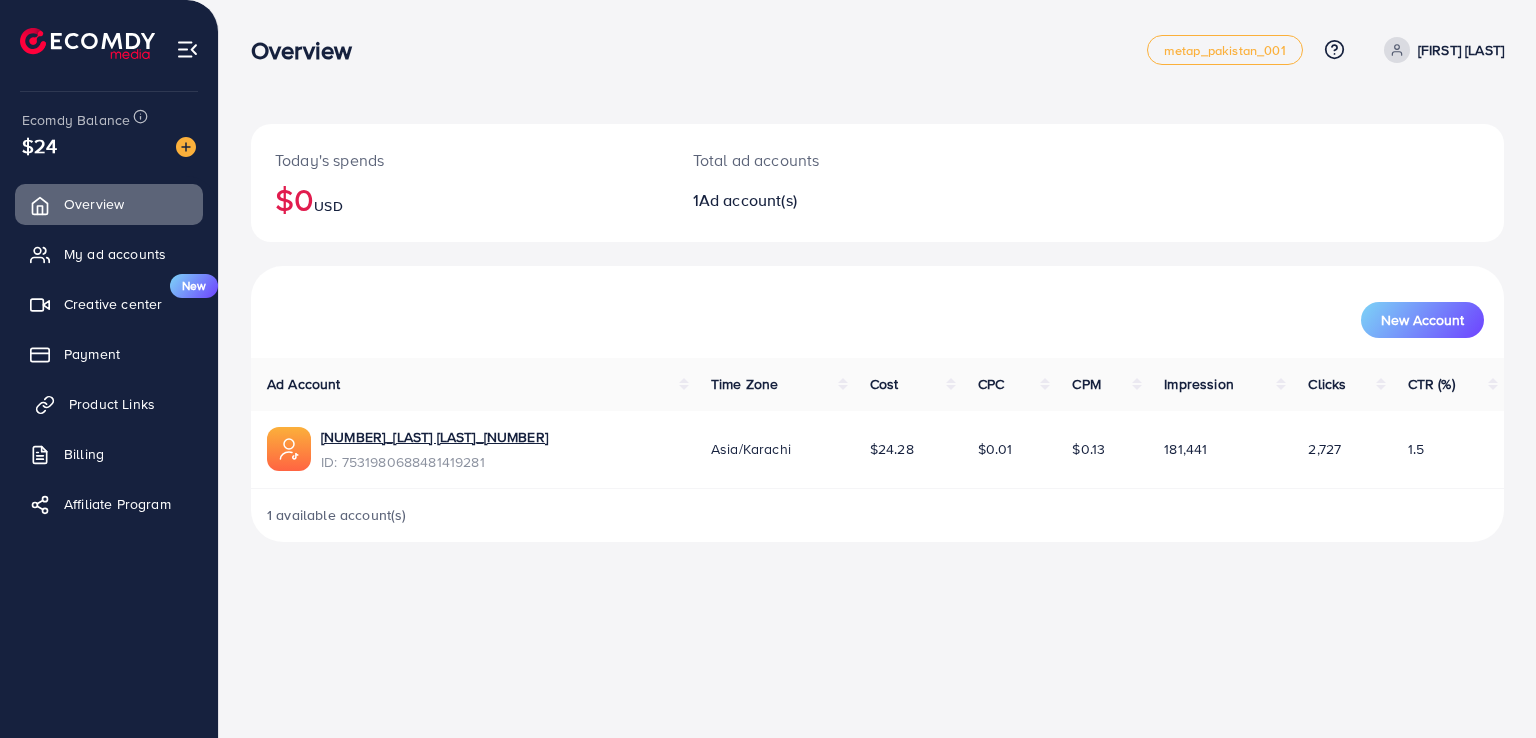 click on "Product Links" at bounding box center (112, 404) 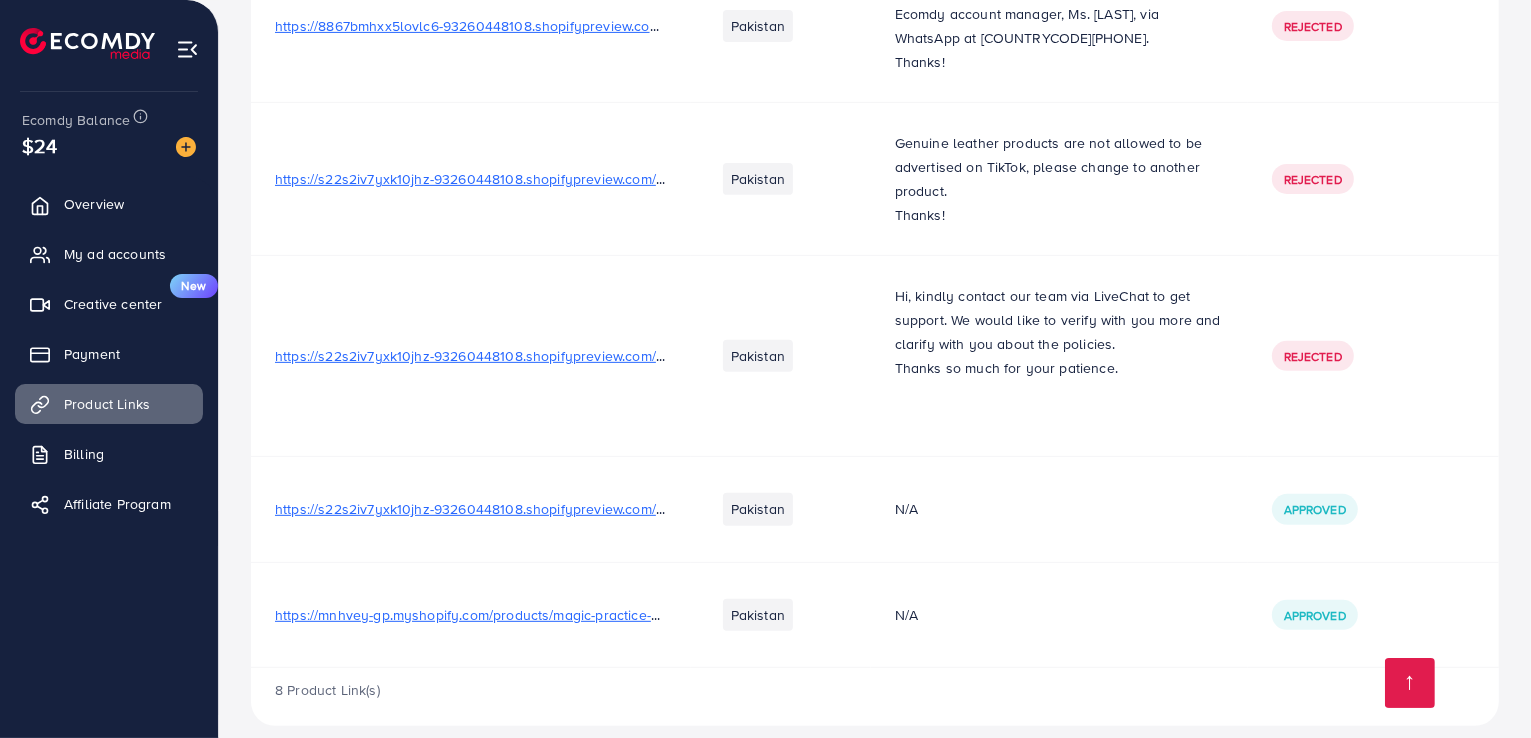scroll, scrollTop: 781, scrollLeft: 0, axis: vertical 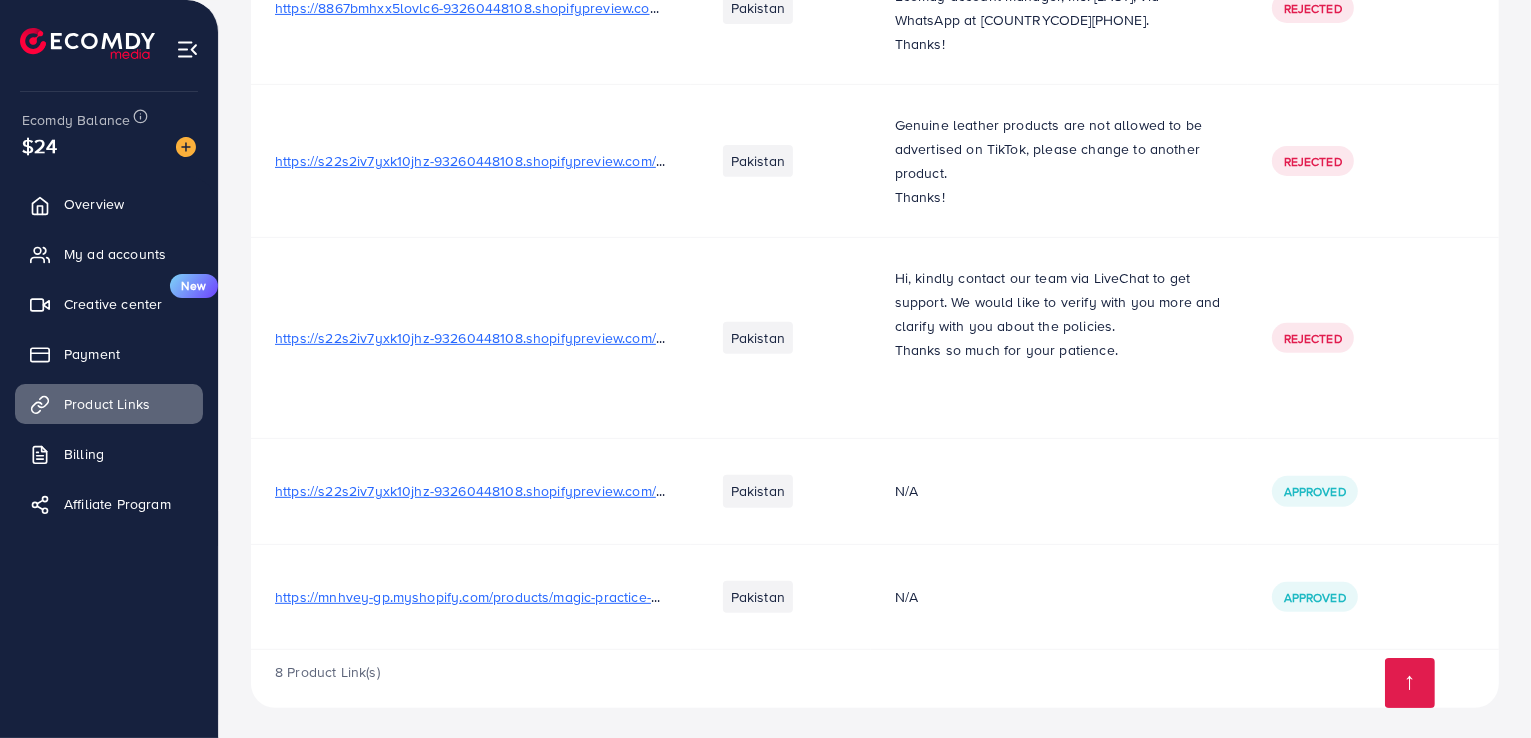 click on "https://mnhvey-gp.myshopify.com/products/magic-practice-copybook4-books-10-ink-refill-book-for-montessori-children-tracing-handwriting-first-learning-books-kids-preschool?utm_source=copyToPasteBoard&utm_medium=product-links&utm_content=web" at bounding box center [1084, 597] 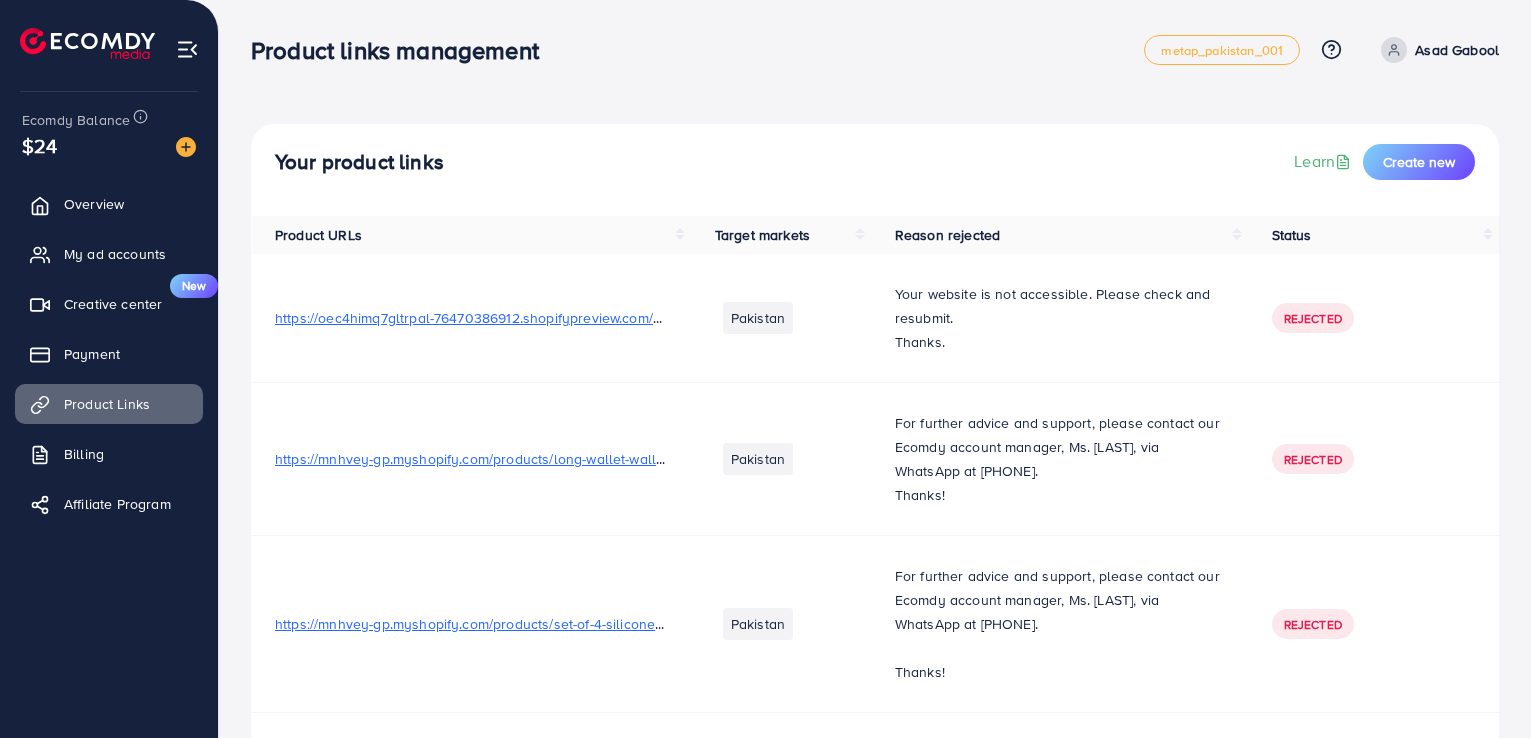 scroll, scrollTop: 0, scrollLeft: 0, axis: both 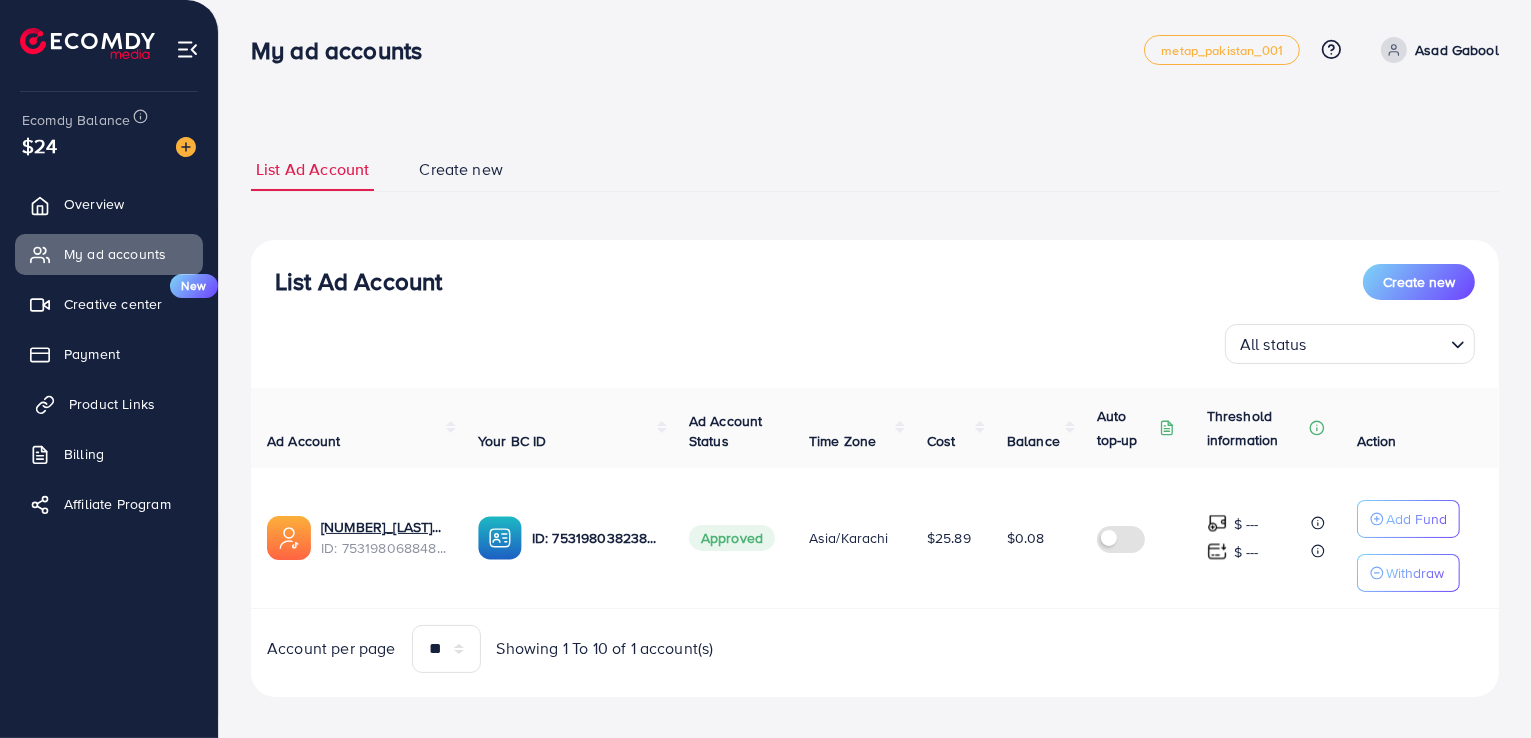 click on "Product Links" at bounding box center (112, 404) 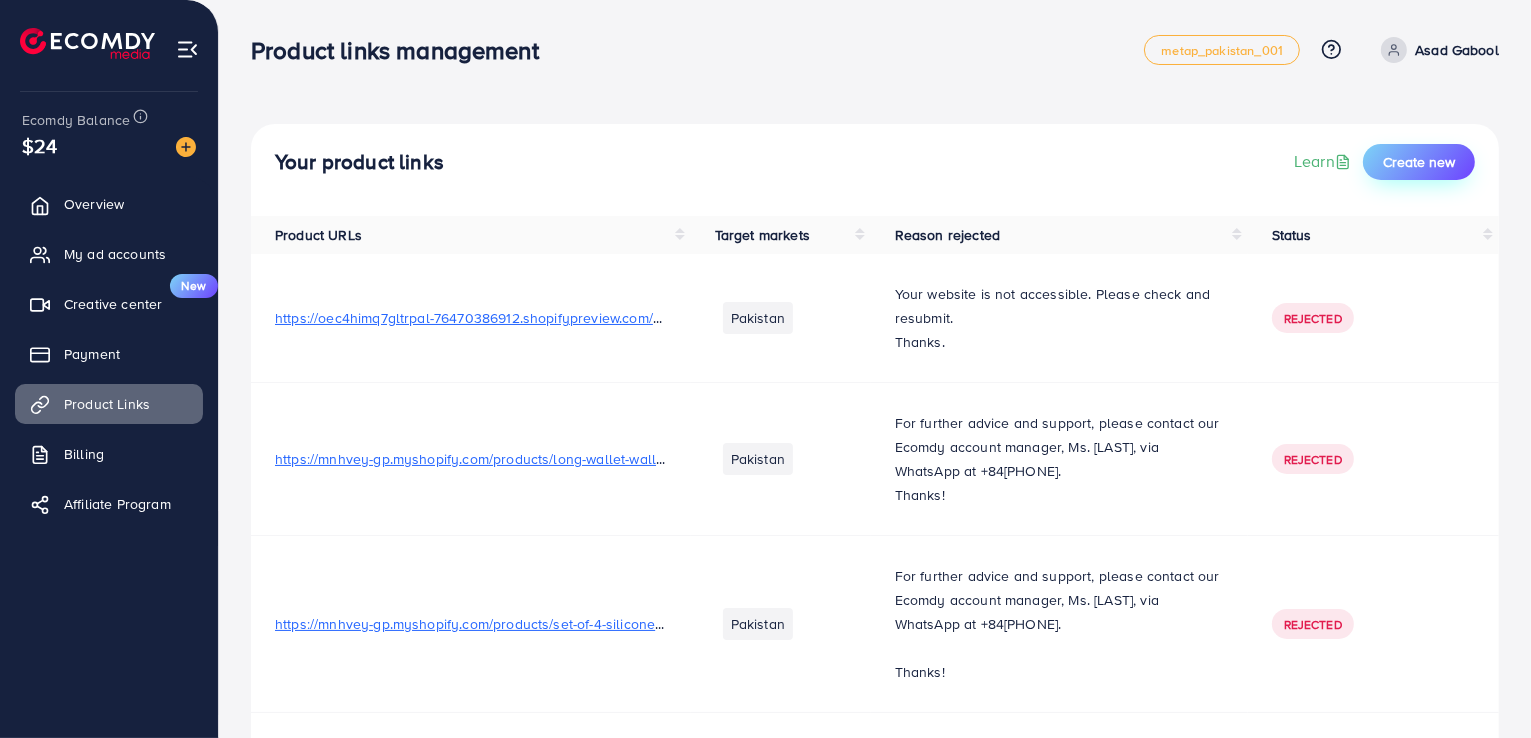 click on "Create new" at bounding box center (1419, 162) 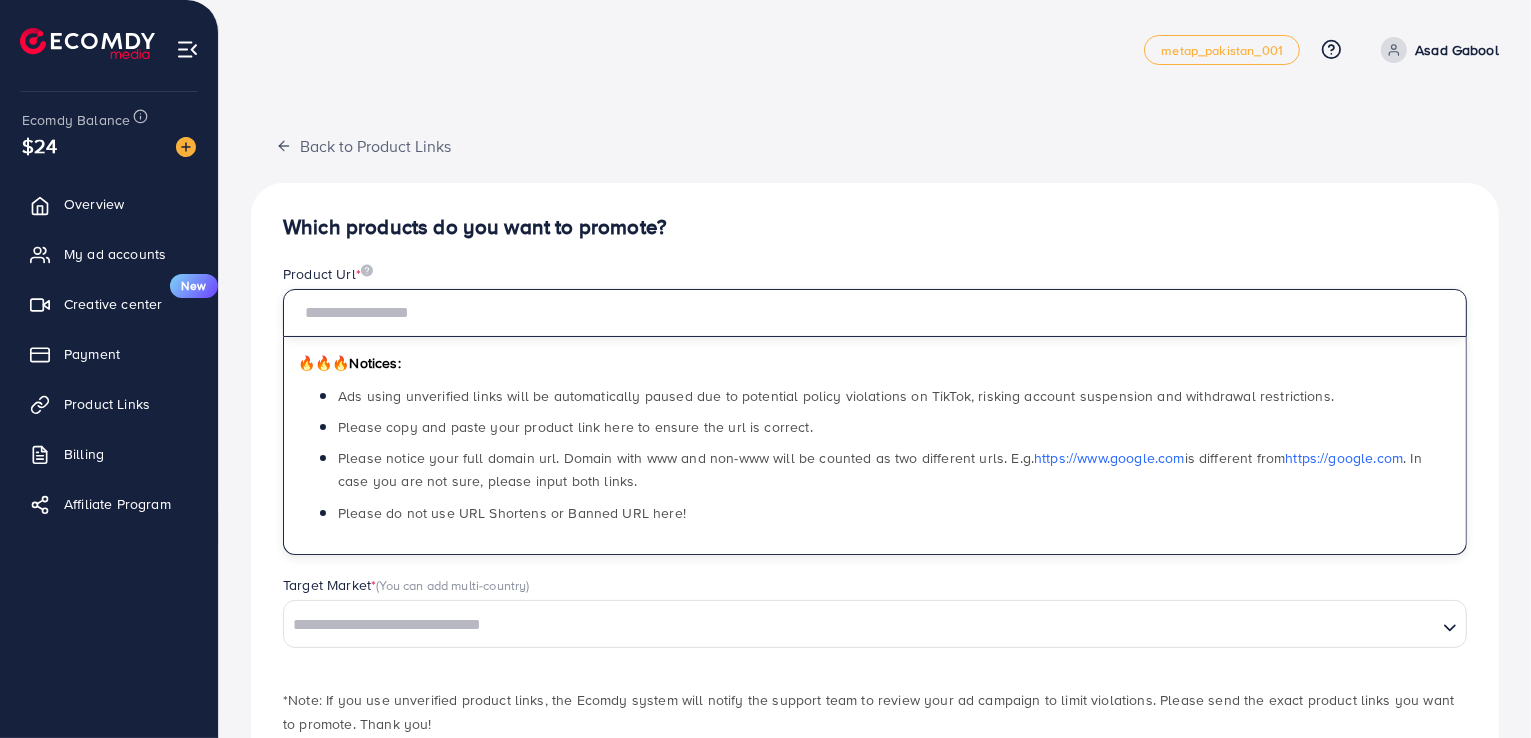 click at bounding box center (875, 313) 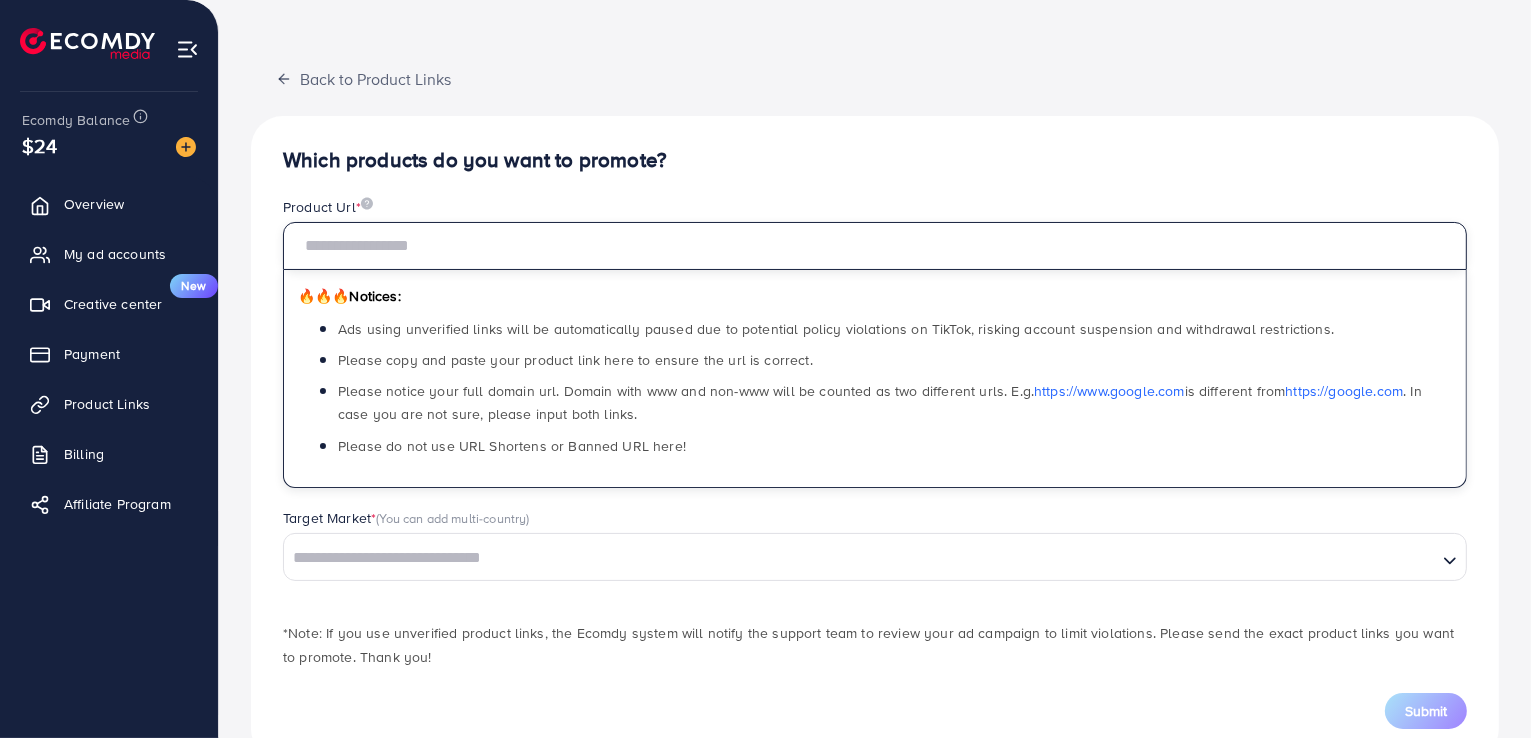 scroll, scrollTop: 120, scrollLeft: 0, axis: vertical 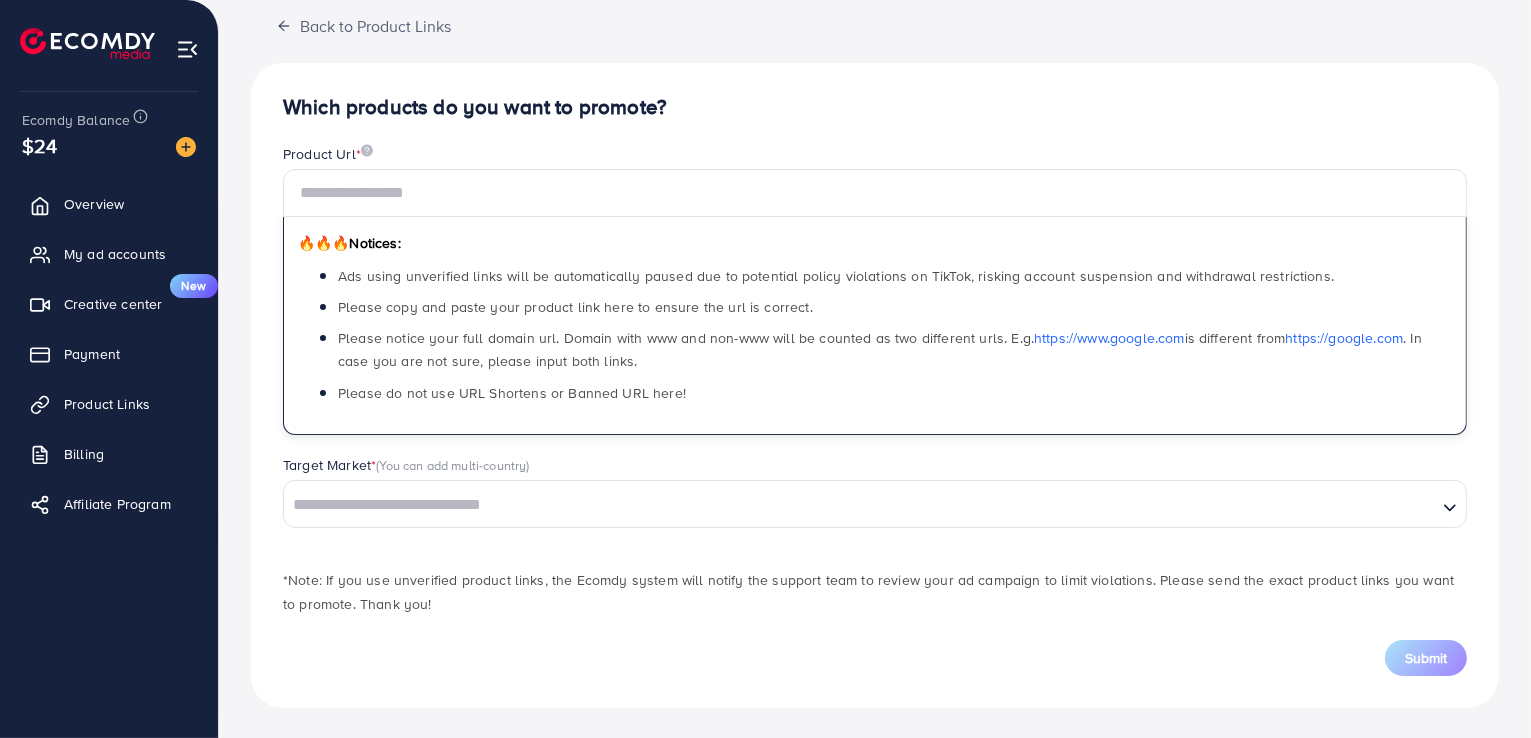 click at bounding box center (860, 503) 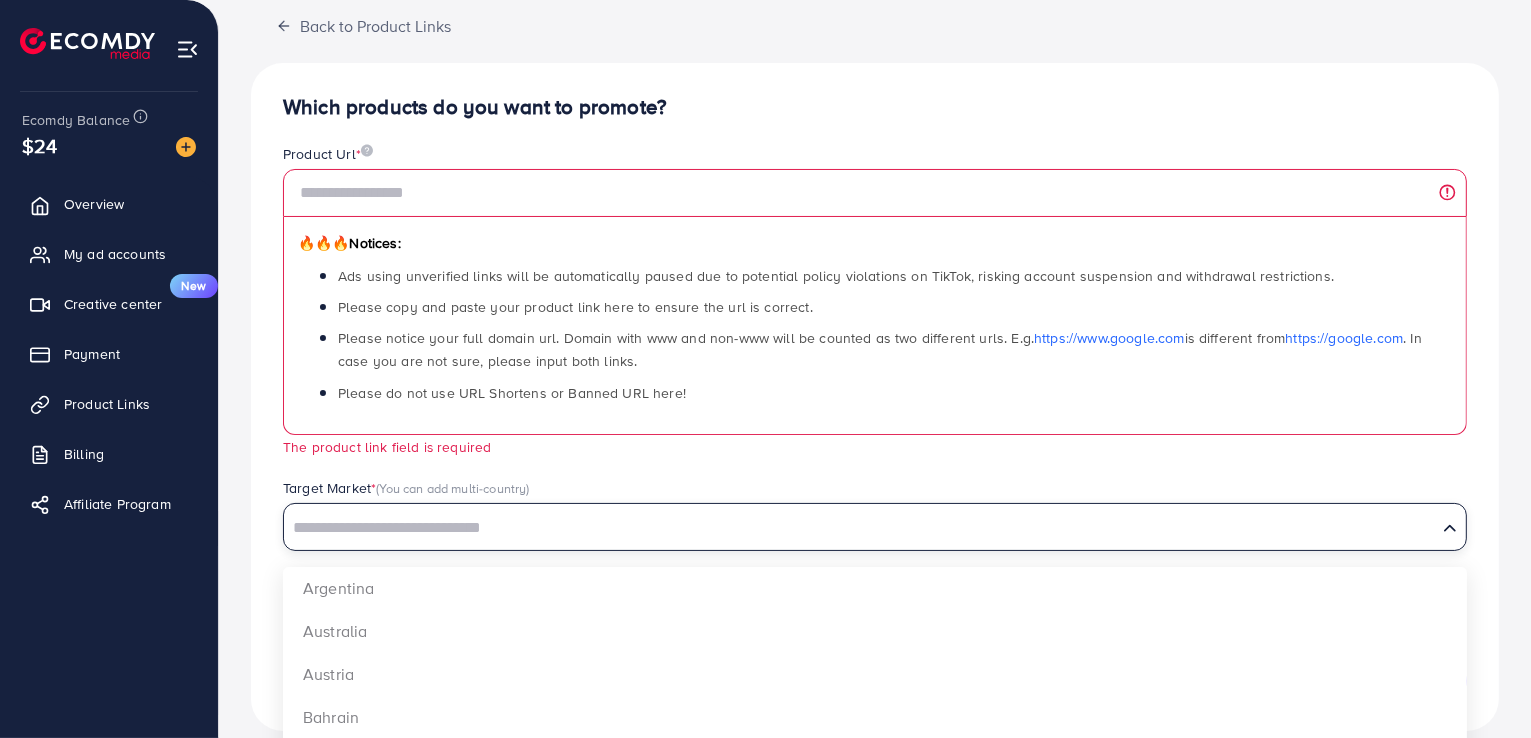 click on "Which products do you want to promote?" at bounding box center (875, 107) 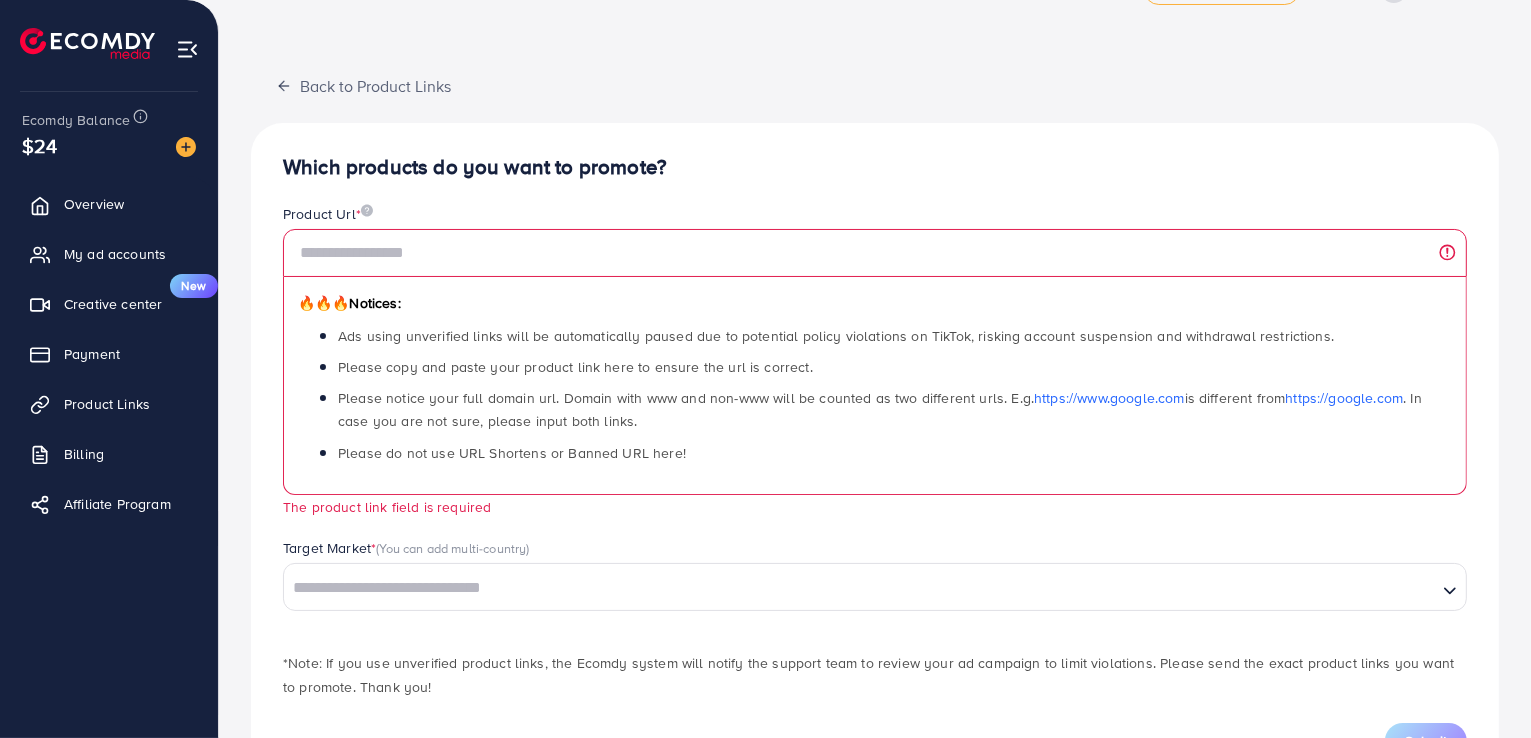 scroll, scrollTop: 0, scrollLeft: 0, axis: both 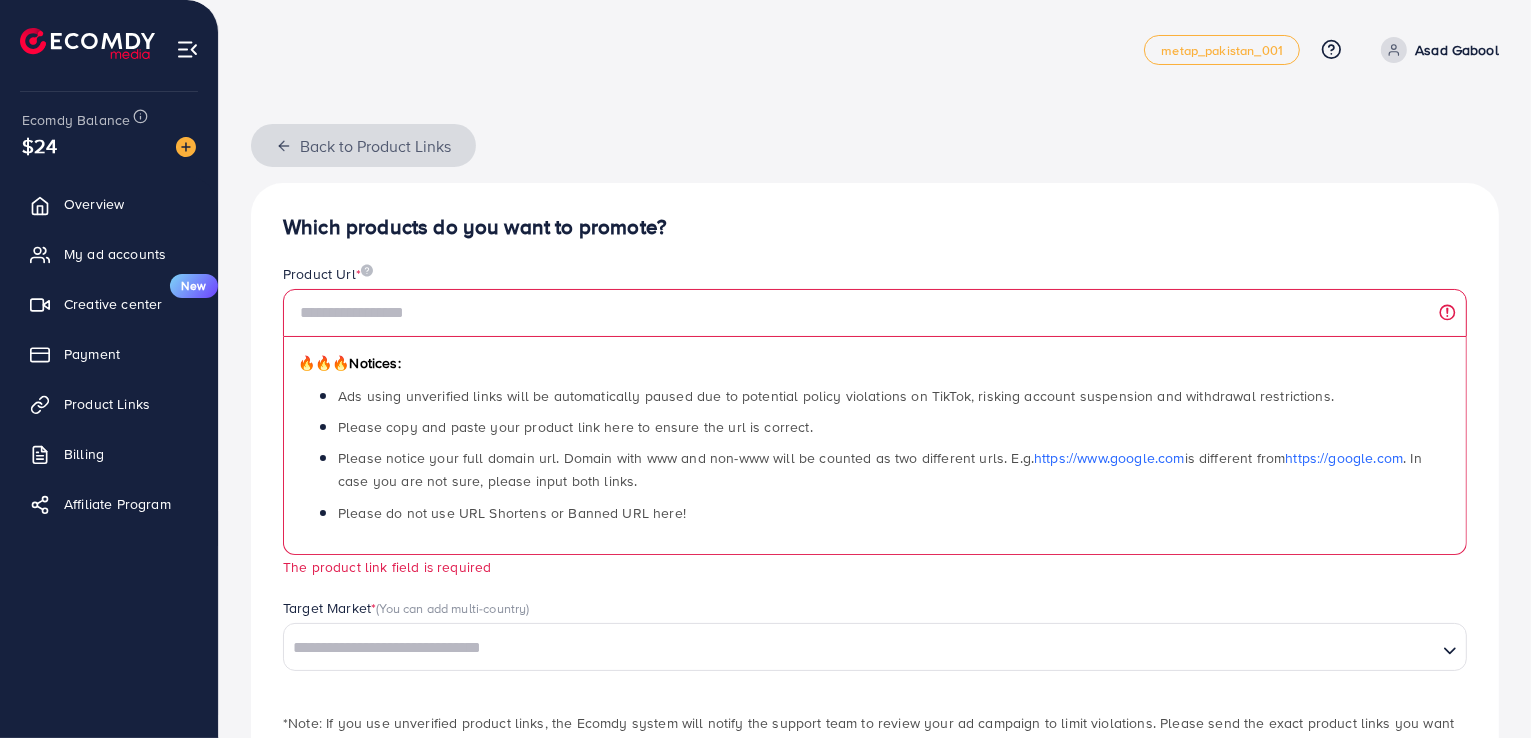 click 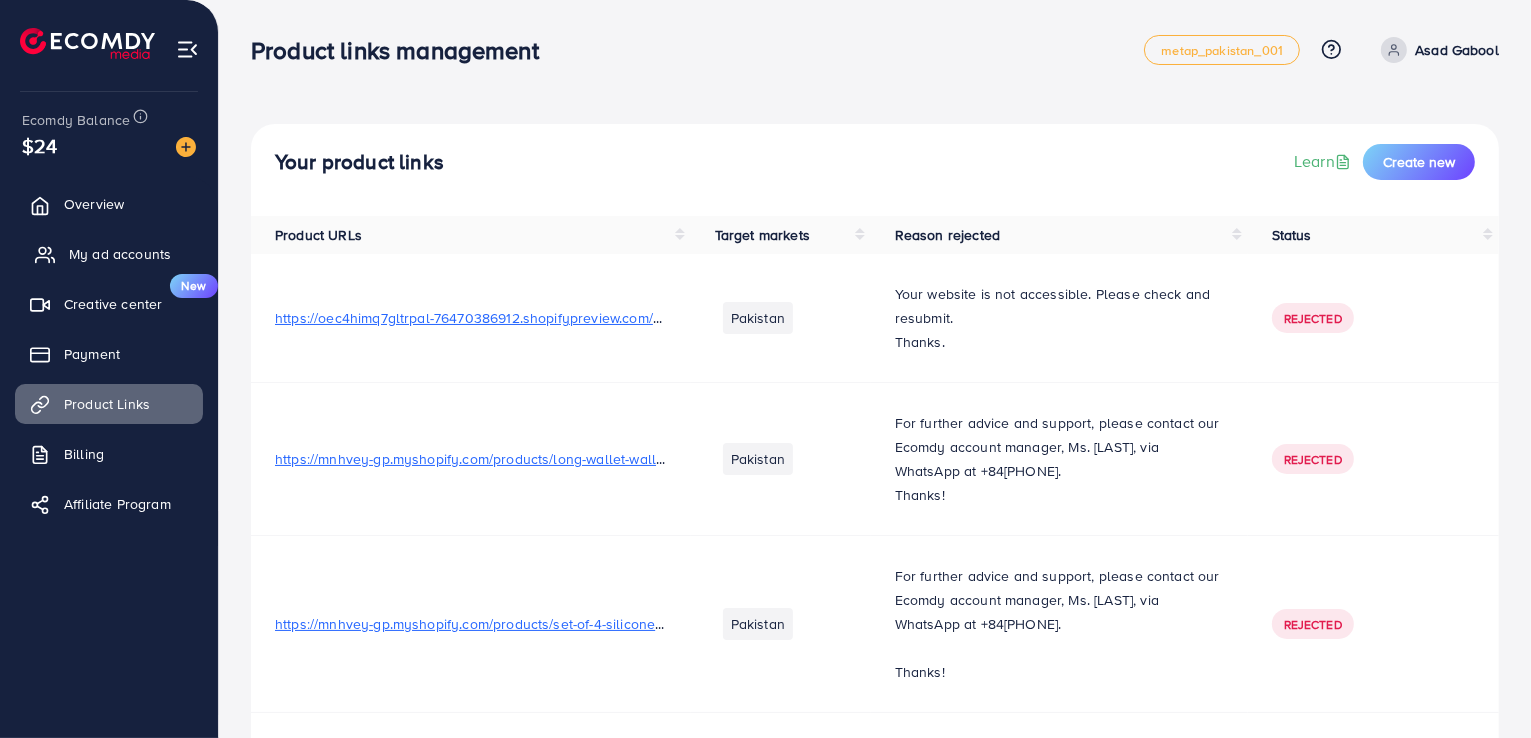 click on "My ad accounts" at bounding box center (120, 254) 